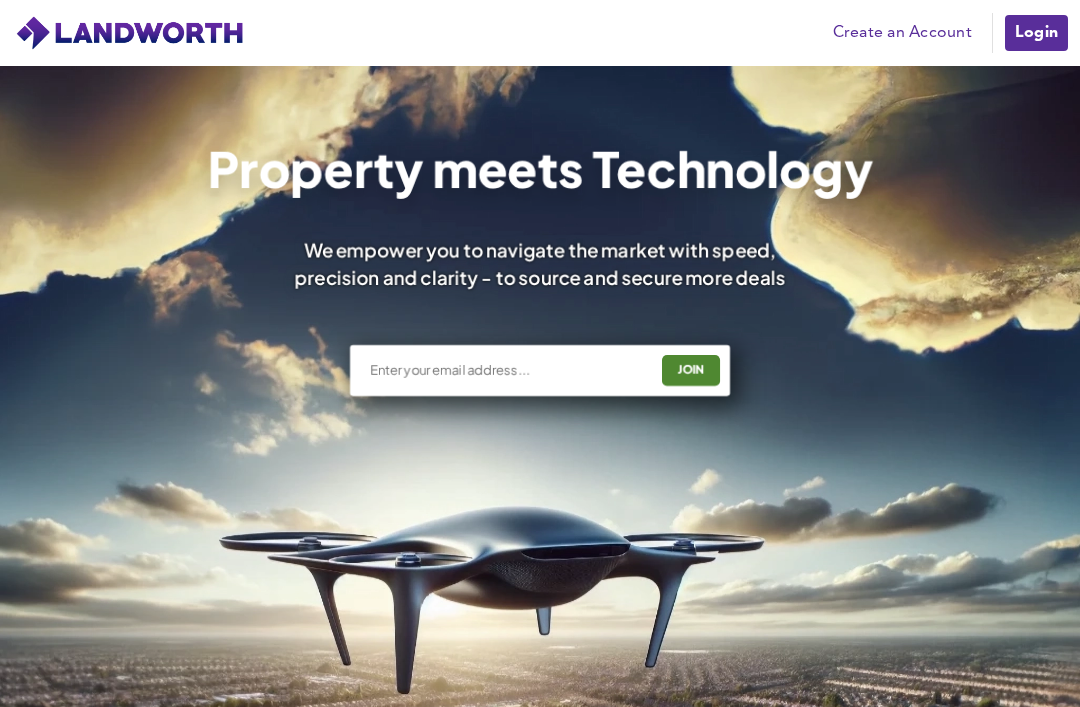 scroll, scrollTop: 627, scrollLeft: 0, axis: vertical 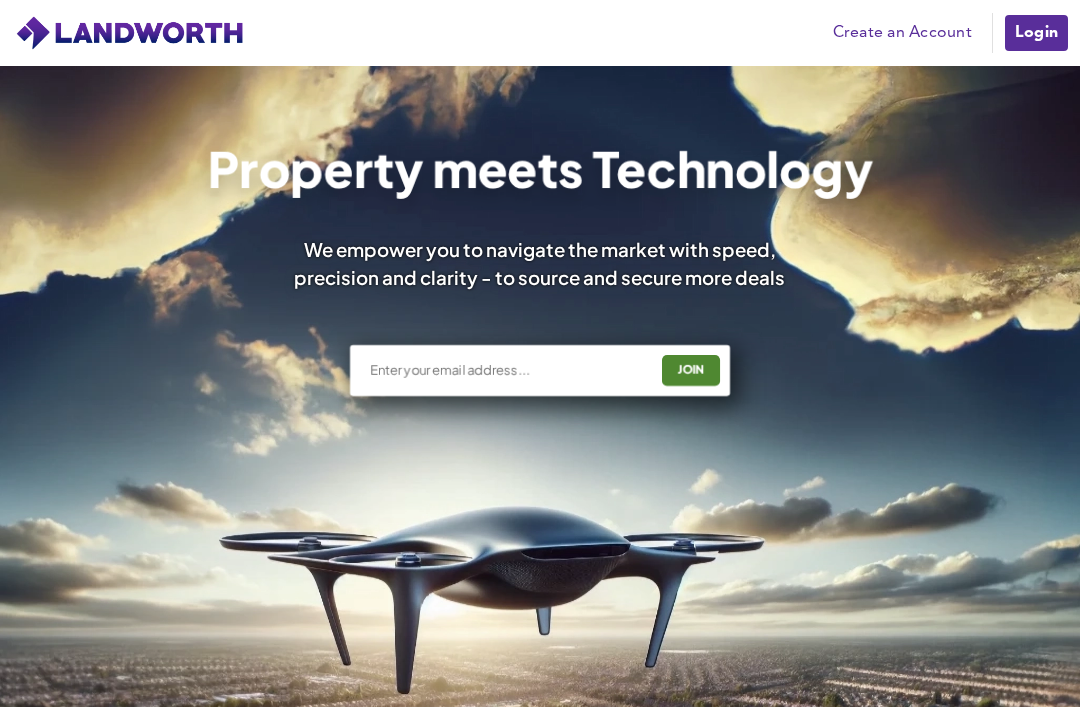 click at bounding box center (507, 370) 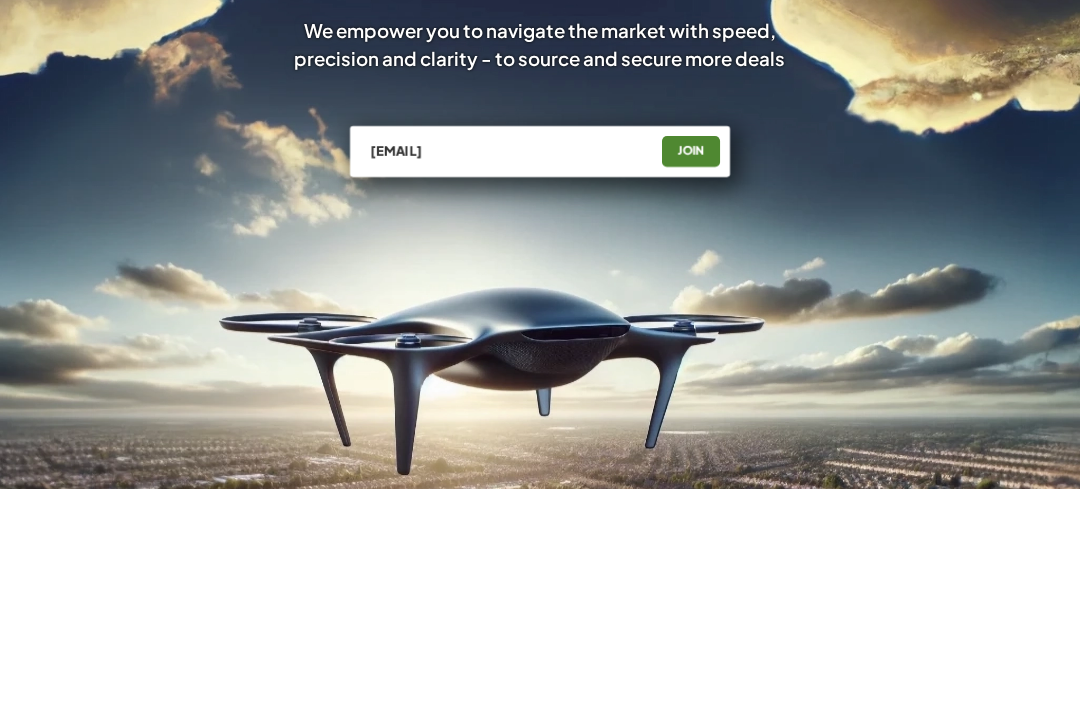 type on "[EMAIL]" 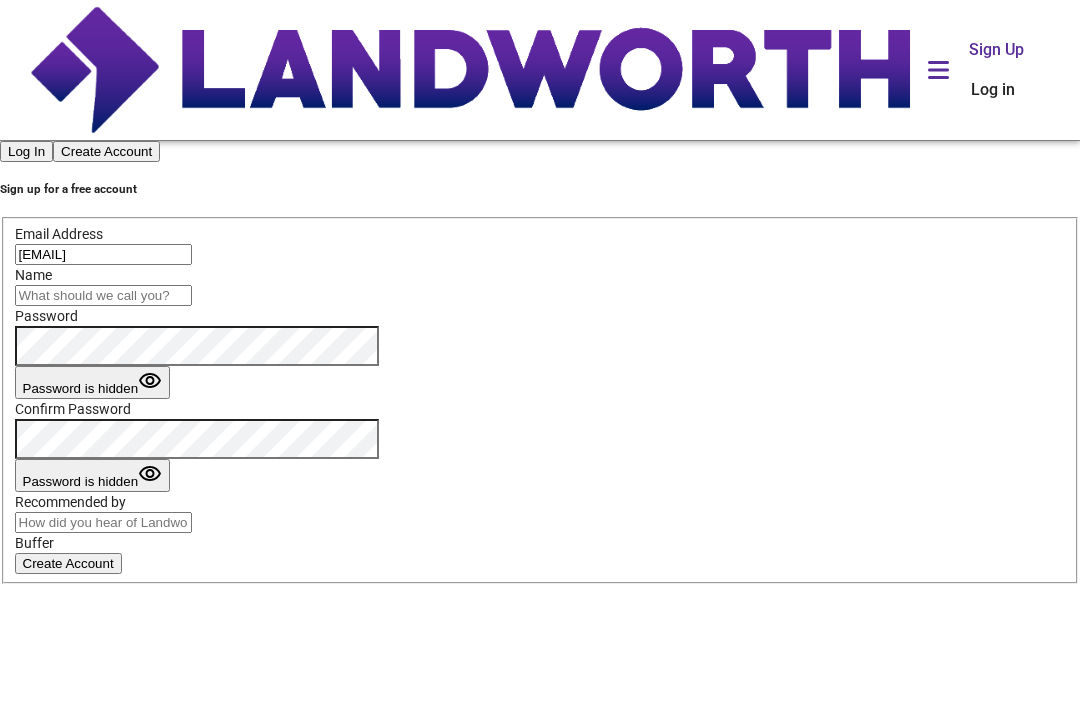 scroll, scrollTop: 0, scrollLeft: 0, axis: both 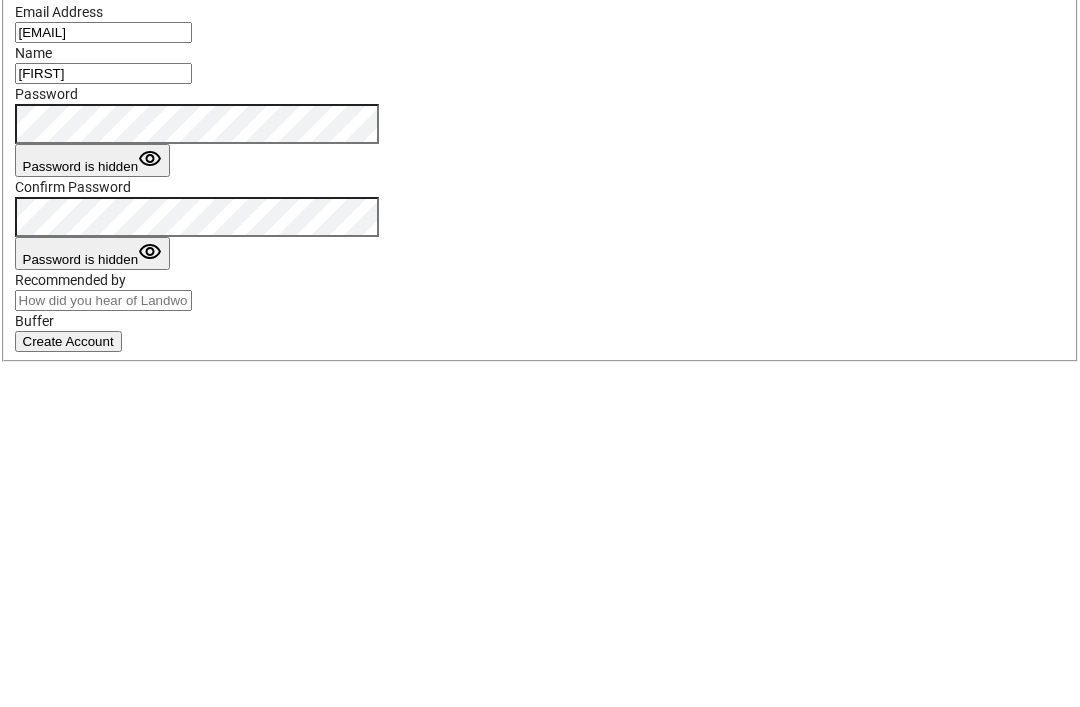 type on "Chris" 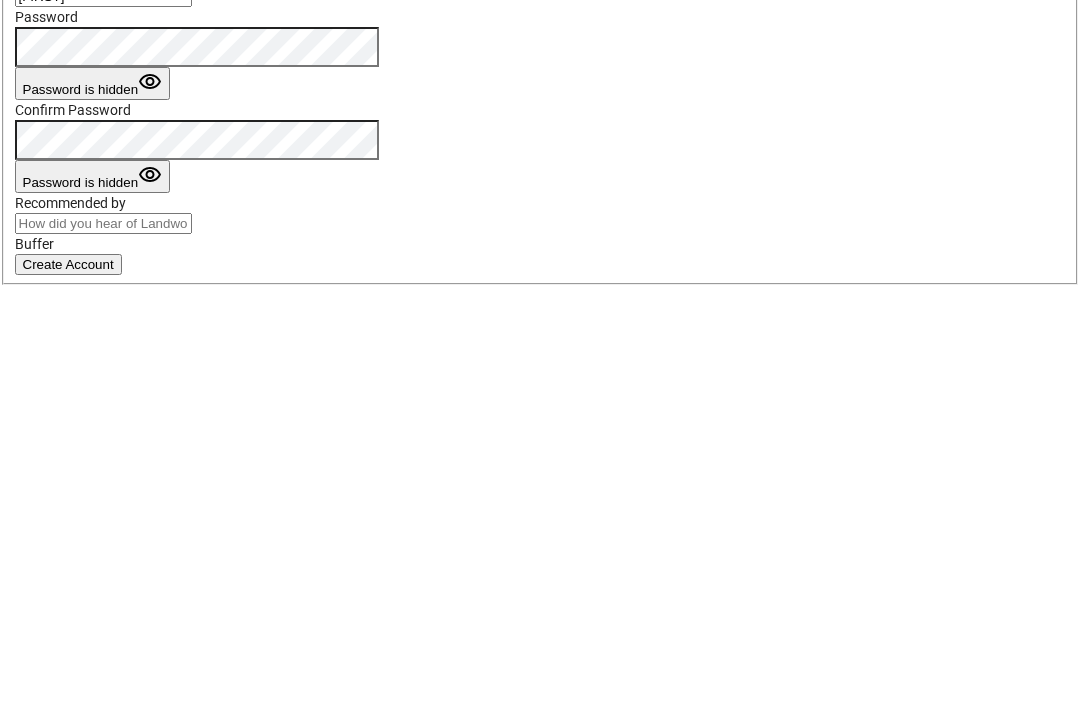 click on "Log In Create Account Sign up for a free account Email Address cwmeight@hotmail.com Name Chris Password Password is hidden Confirm Password Password is hidden Recommended by Buffer Create Account" at bounding box center (540, 362) 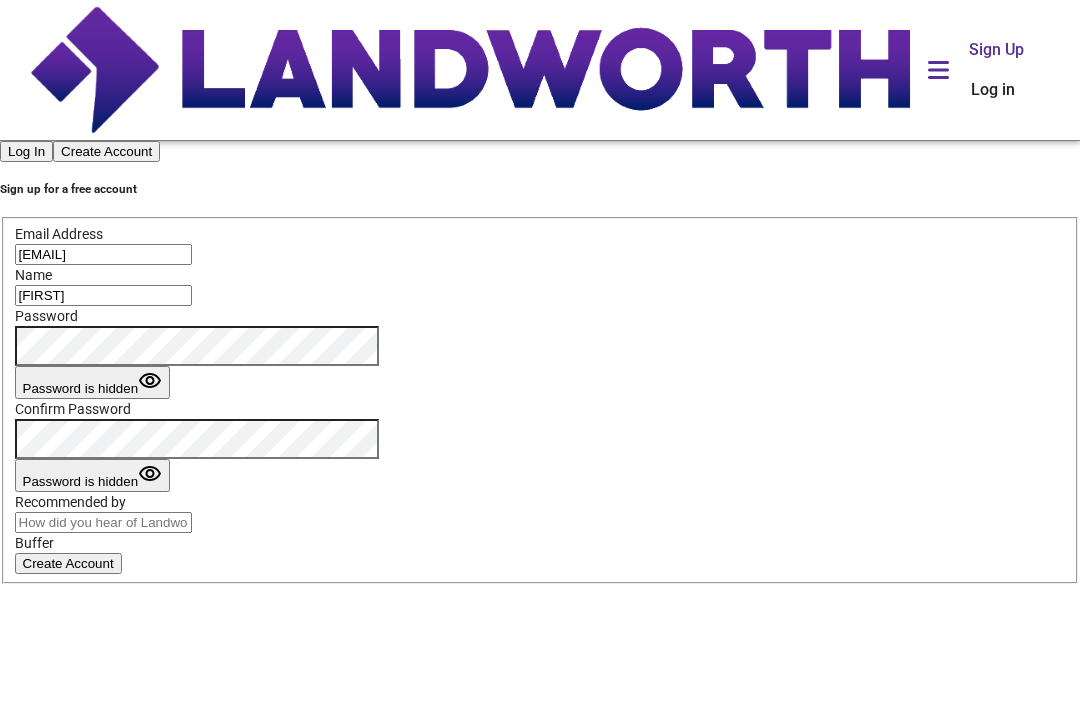 click on "Create Account" at bounding box center [68, 563] 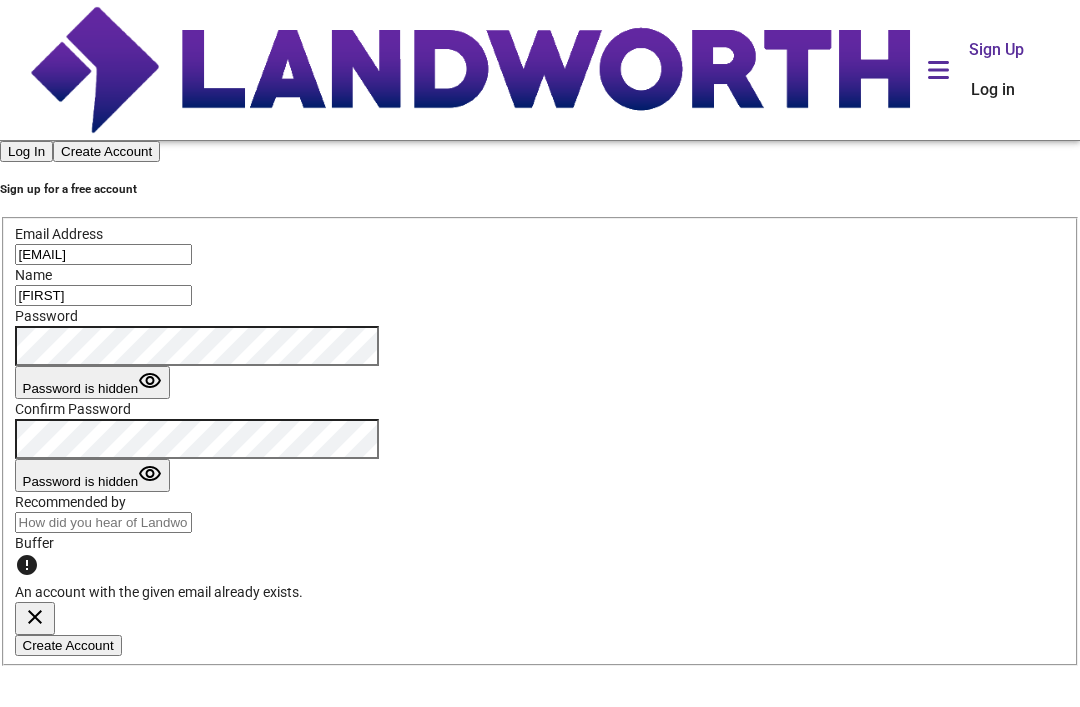 click on "Log In Create Account Sign up for a free account Email Address cwmeight@hotmail.com Name Chris Password Password is hidden Confirm Password Password is hidden Recommended by Buffer An account with the given email already exists. Create Account" at bounding box center [540, 403] 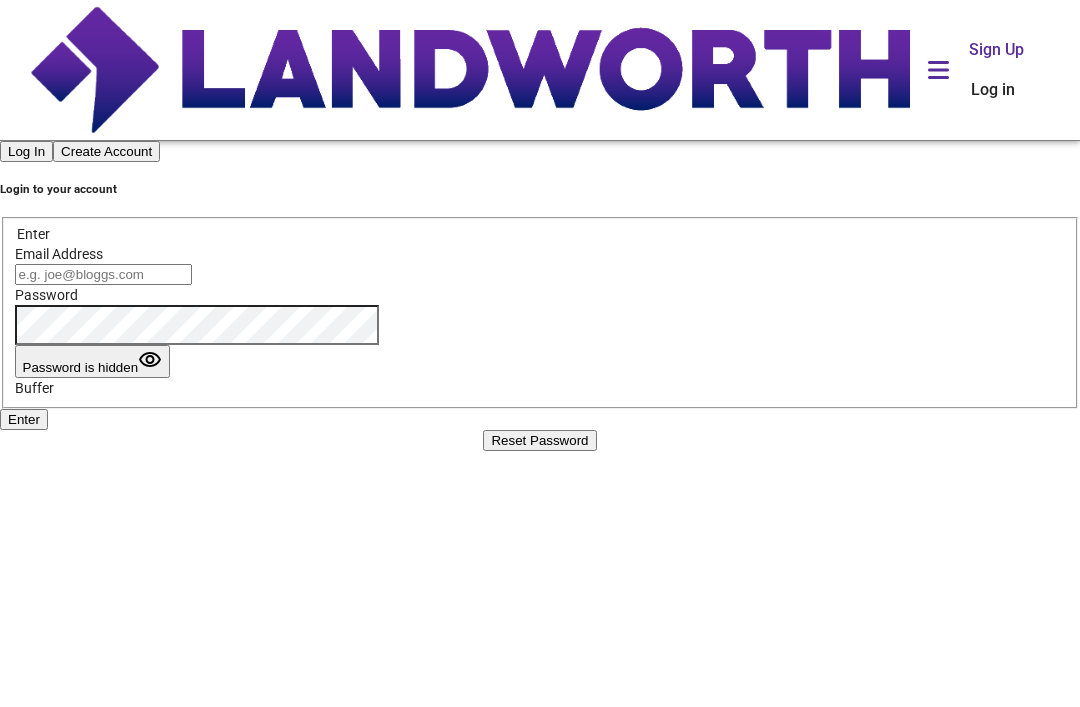 click on "Email Address" at bounding box center [103, 274] 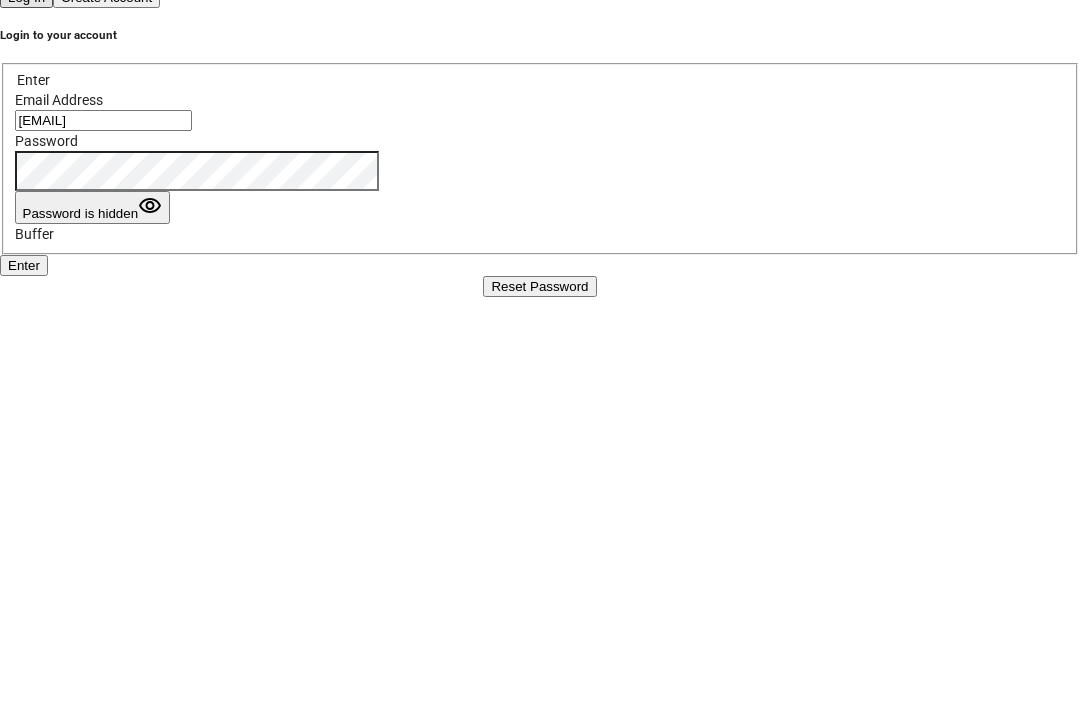 click on "Enter Email Address cwmeigjt@hotmail.com Password Password is hidden Buffer Enter" at bounding box center (540, 323) 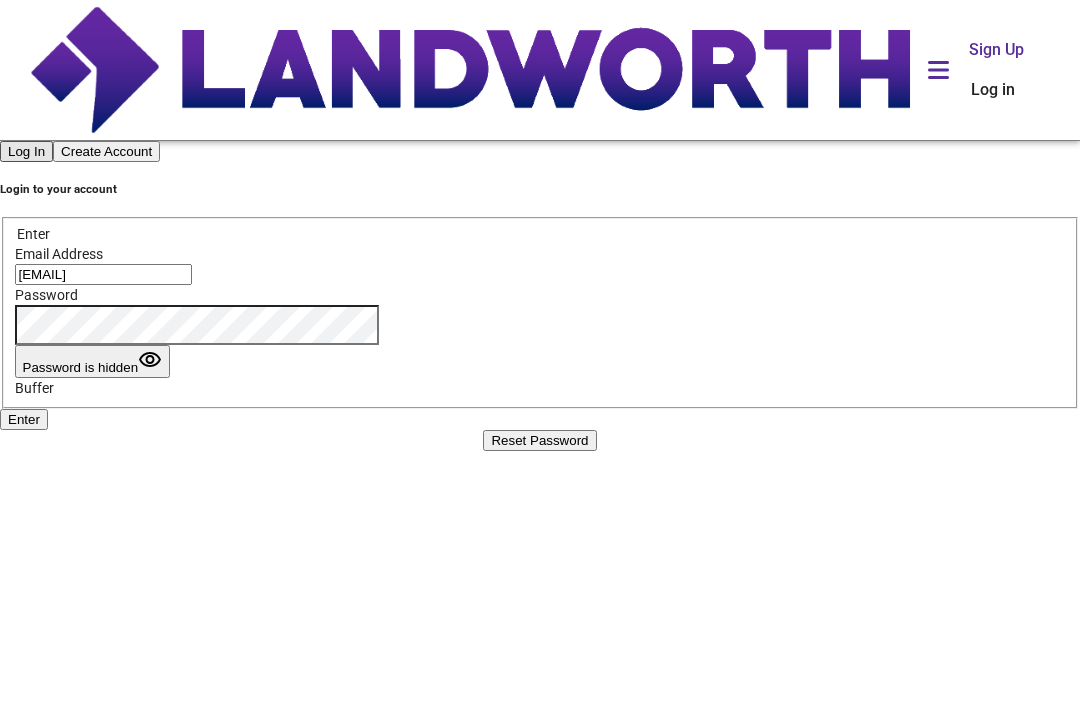 click on "Enter Email Address cwmeigjt@hotmail.com Password Password is hidden Buffer Enter" at bounding box center [540, 323] 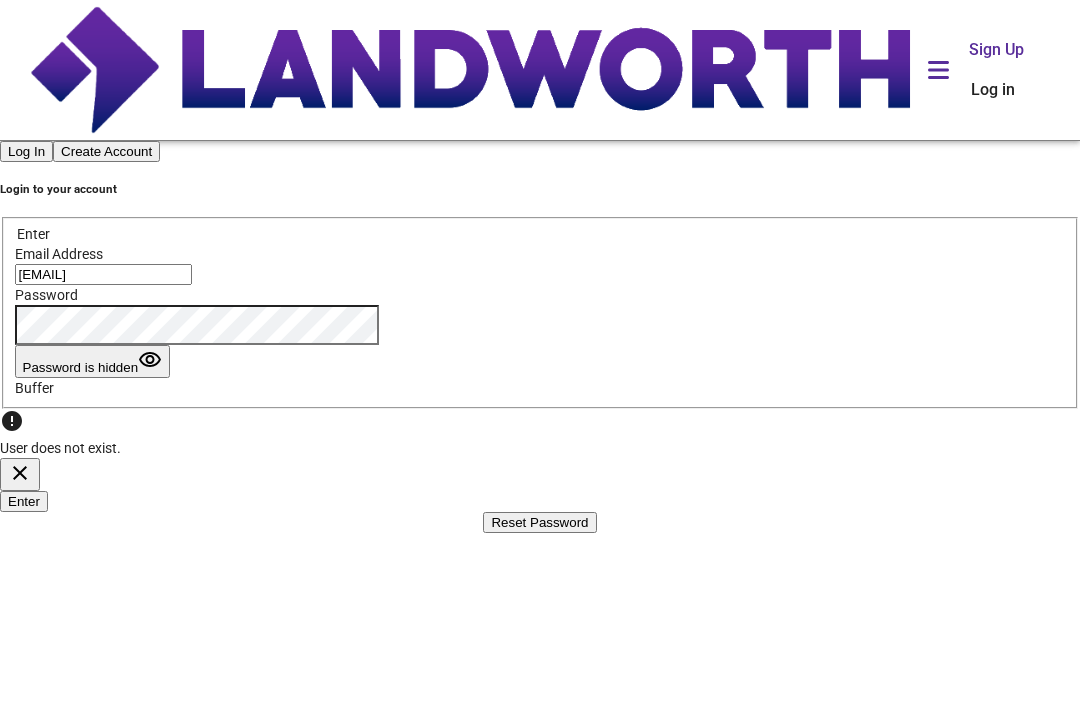 click on "cwmeigjt@hotmail.com" at bounding box center [103, 274] 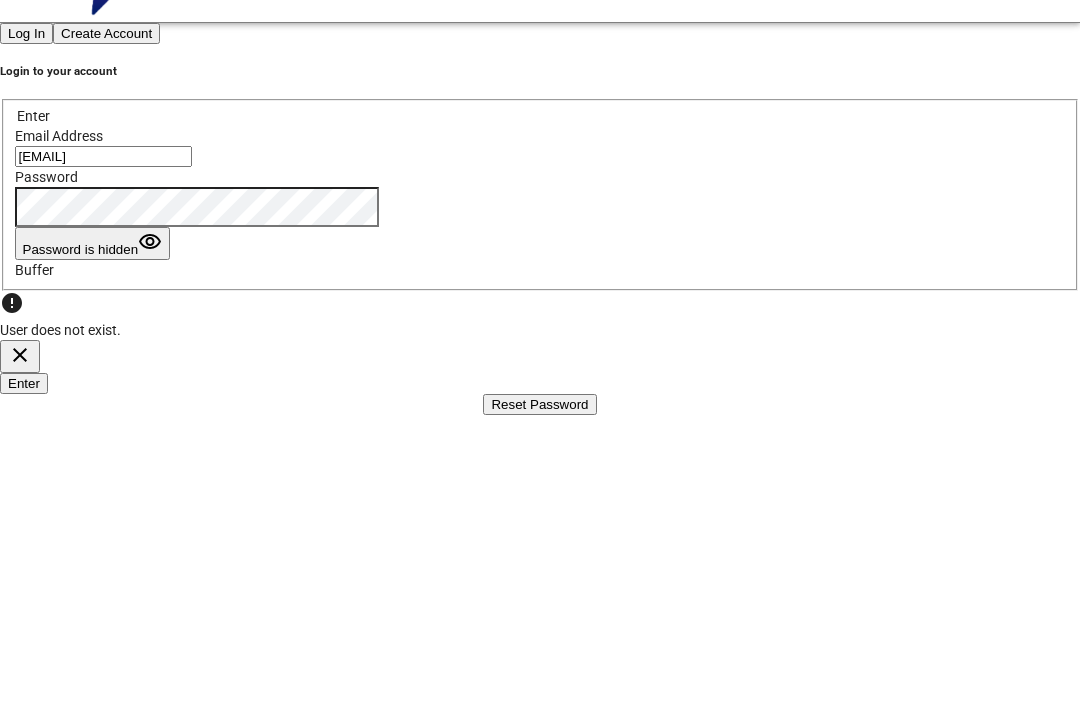 click on "cwmeigjt@hotmail.com" at bounding box center (103, 274) 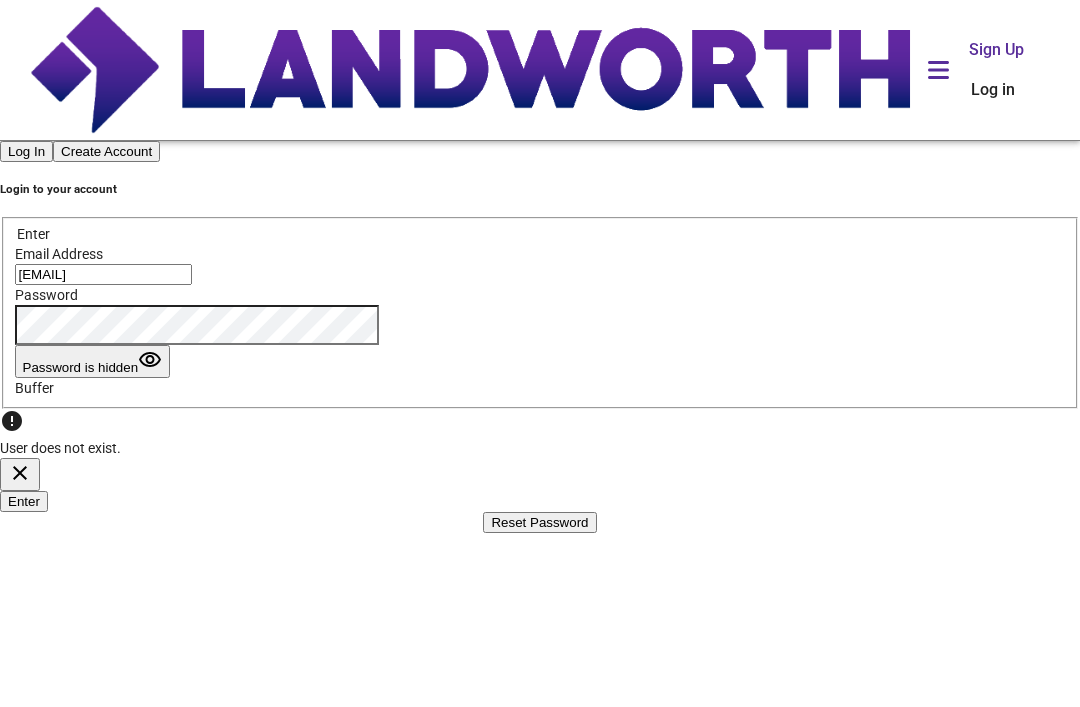 click on "cwmeigjt@hotmail.com" at bounding box center [103, 274] 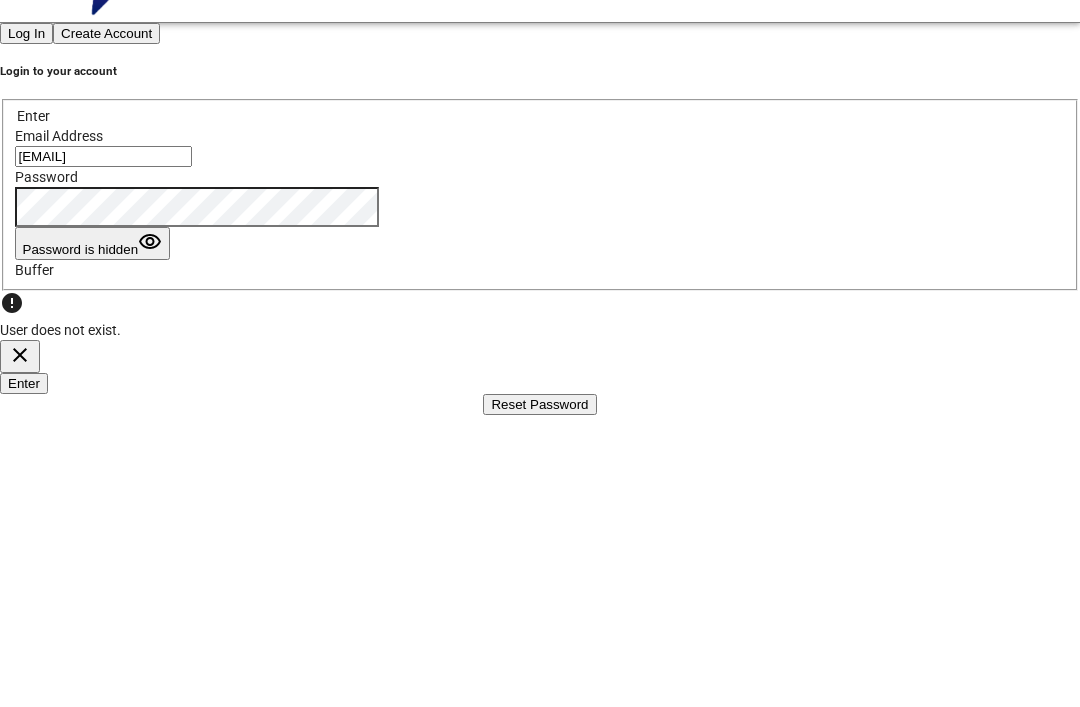 click on "Enter" at bounding box center (24, 501) 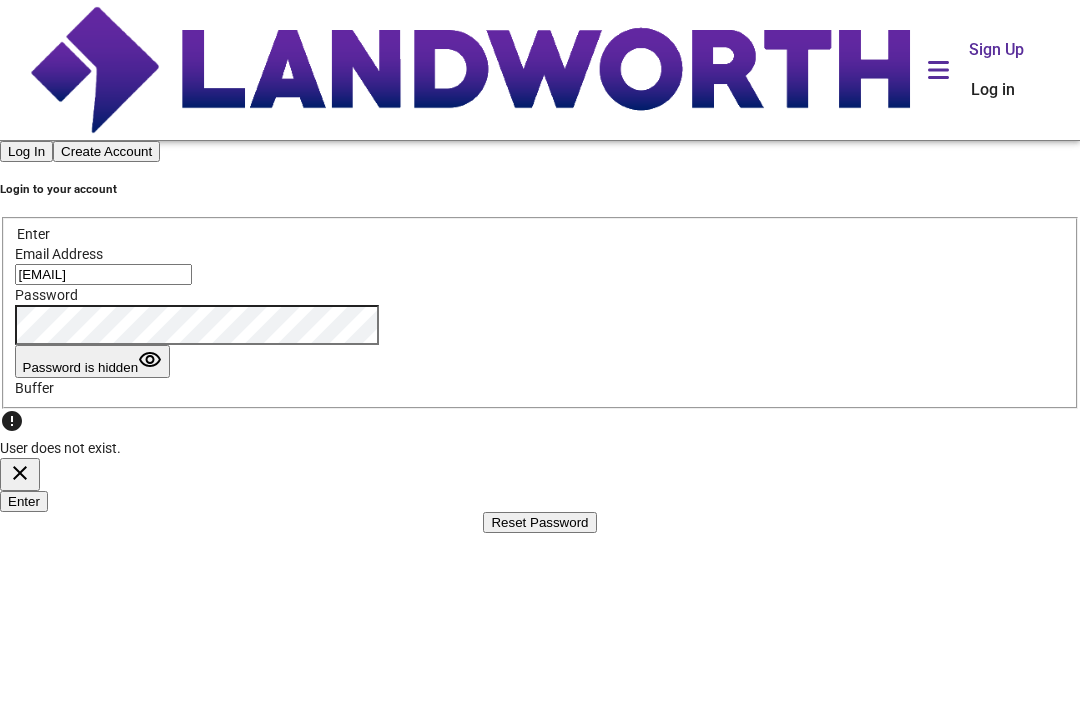 click on "cwmeigjt@hotmail.com" at bounding box center (103, 274) 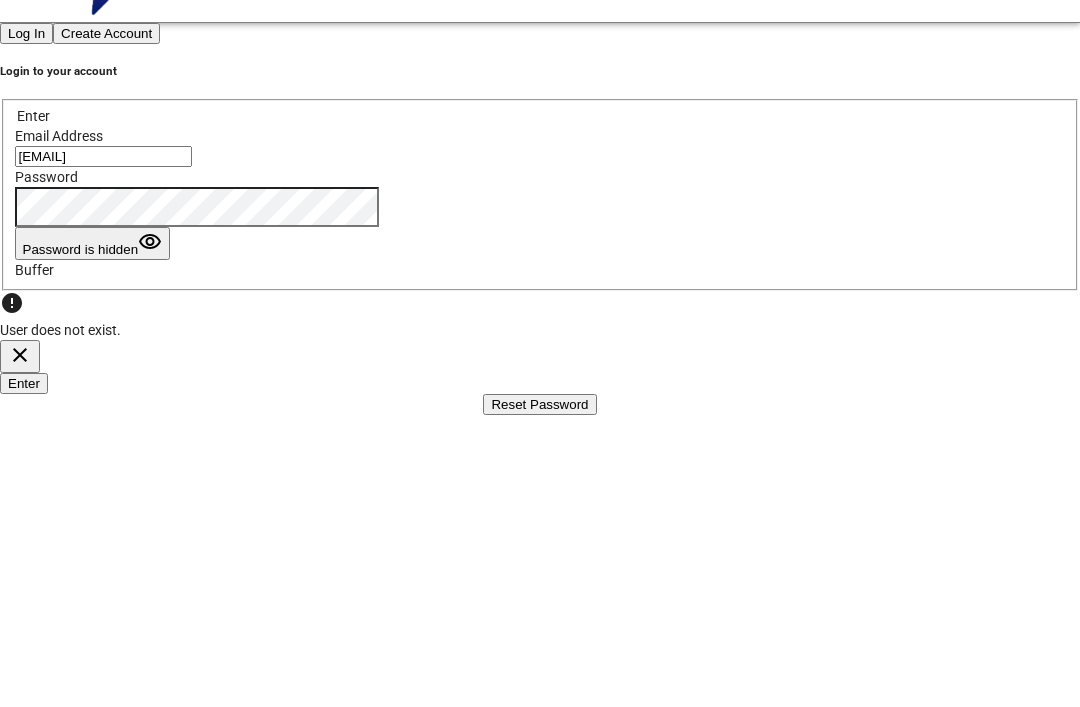 click on "cwmeigjt@hotmail.com" at bounding box center (103, 274) 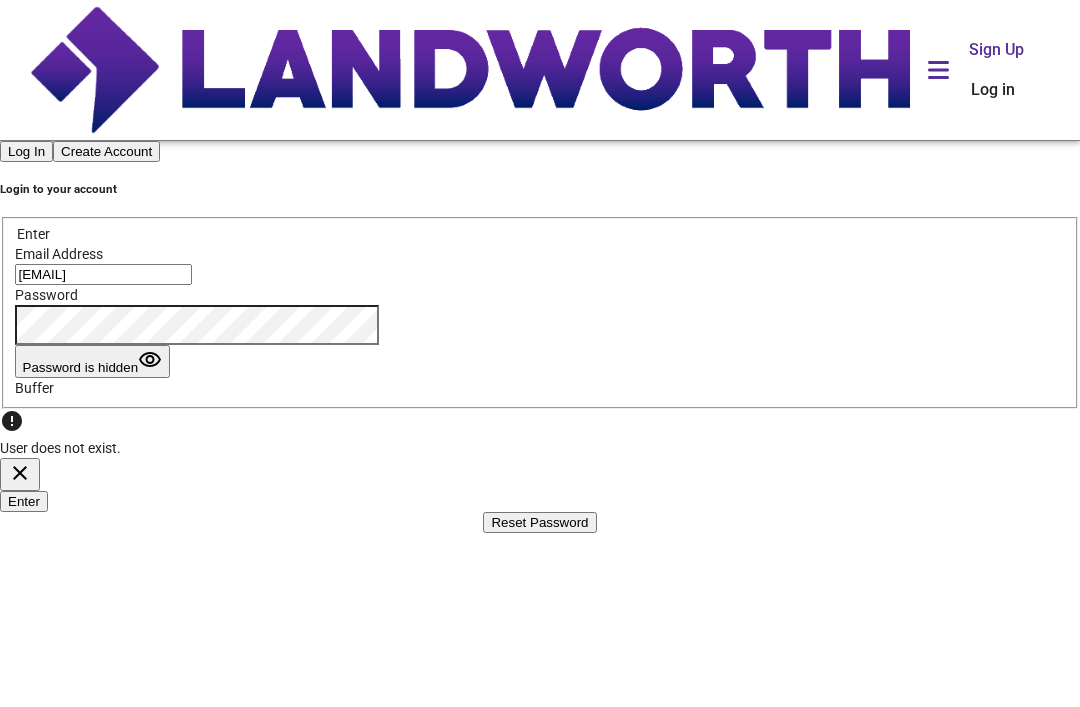 click on "Enter" at bounding box center (24, 501) 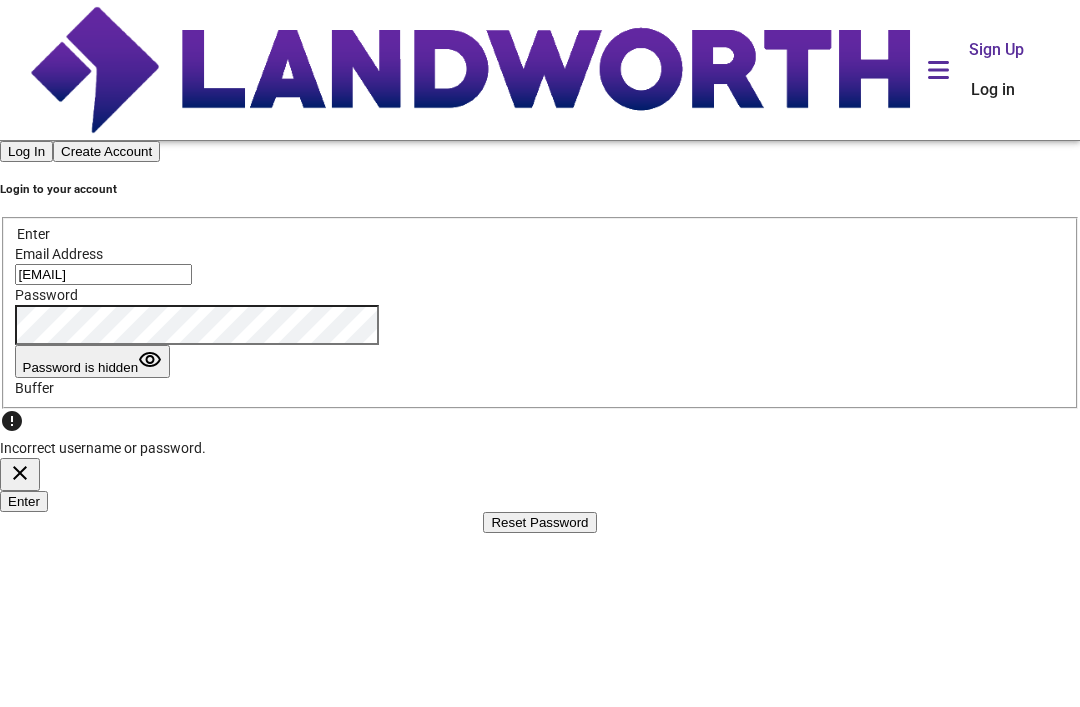 click on "Enter" at bounding box center [24, 501] 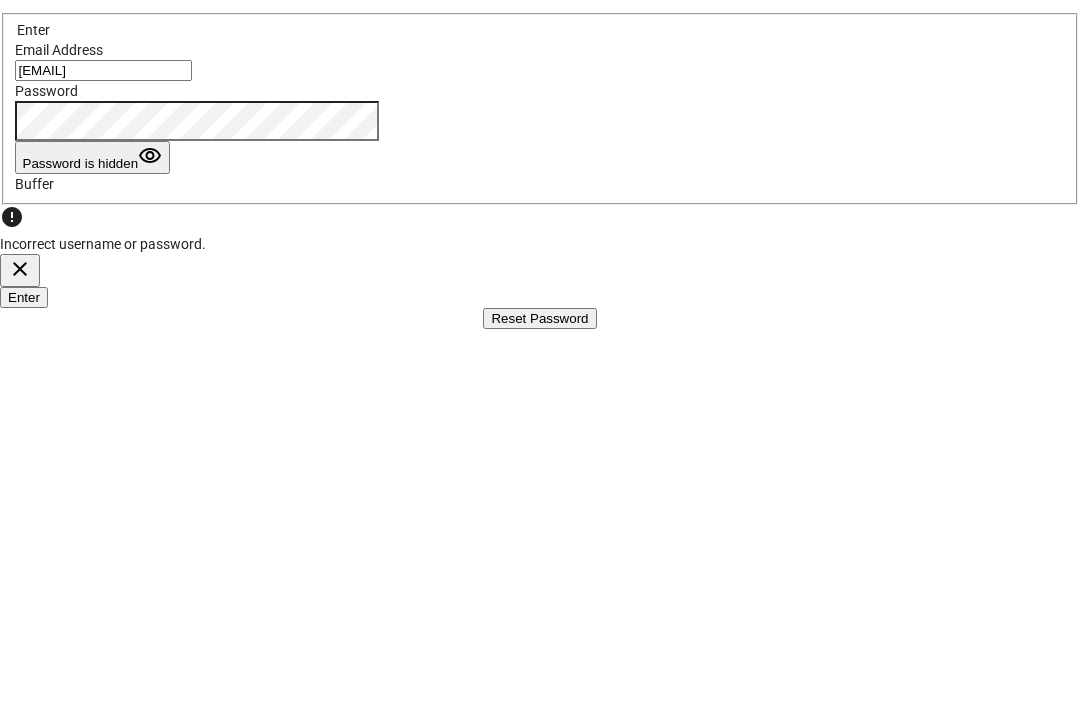 click on "Enter" at bounding box center (24, 501) 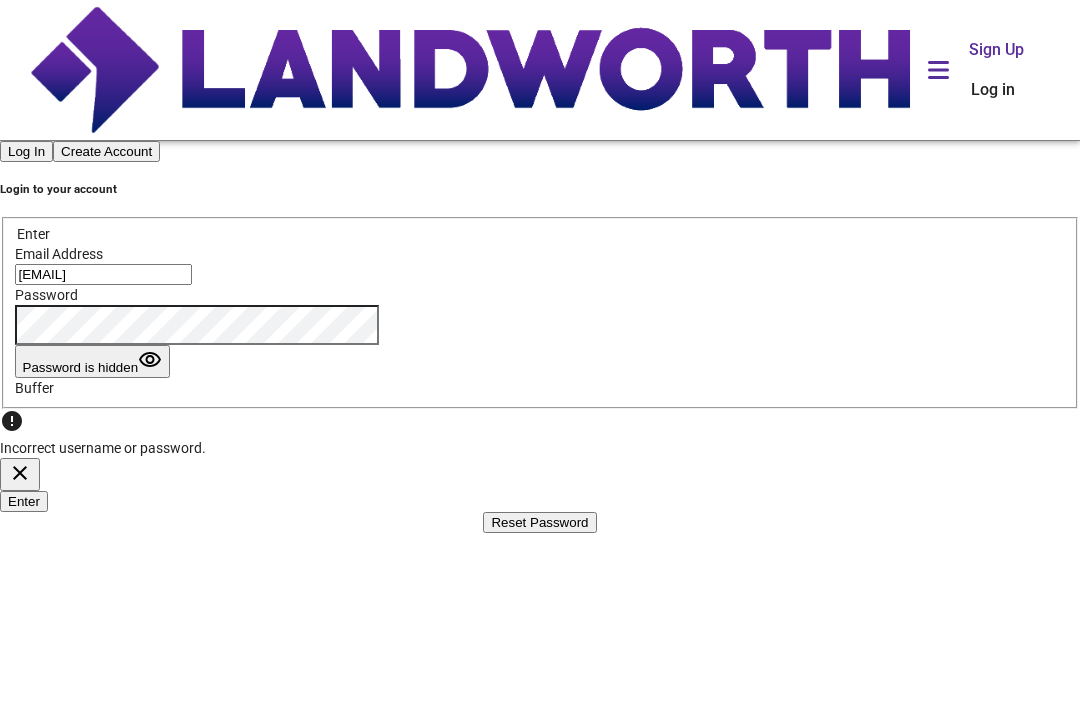 click on "Enter" at bounding box center (24, 501) 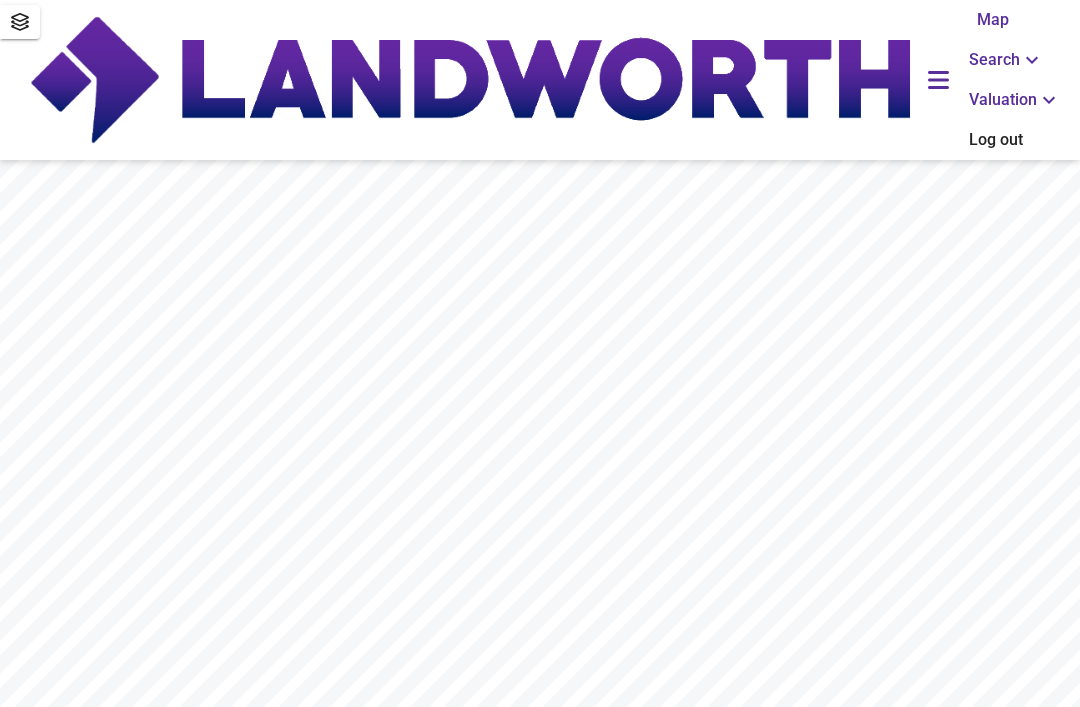 scroll, scrollTop: 0, scrollLeft: 0, axis: both 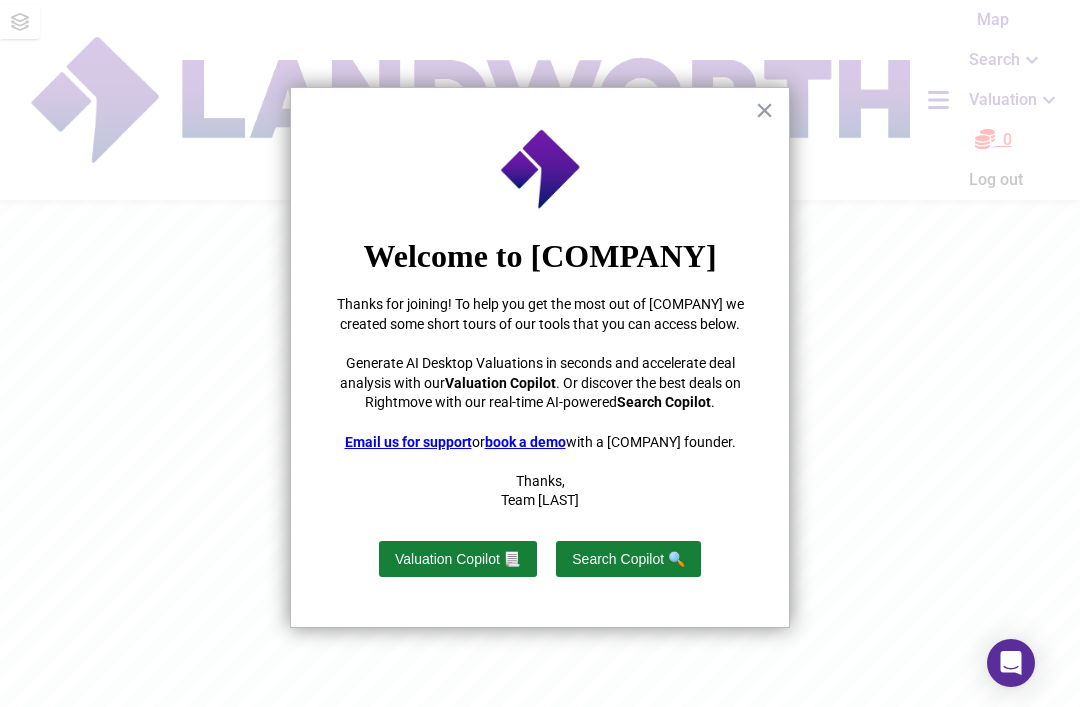 click on "×" at bounding box center (764, 110) 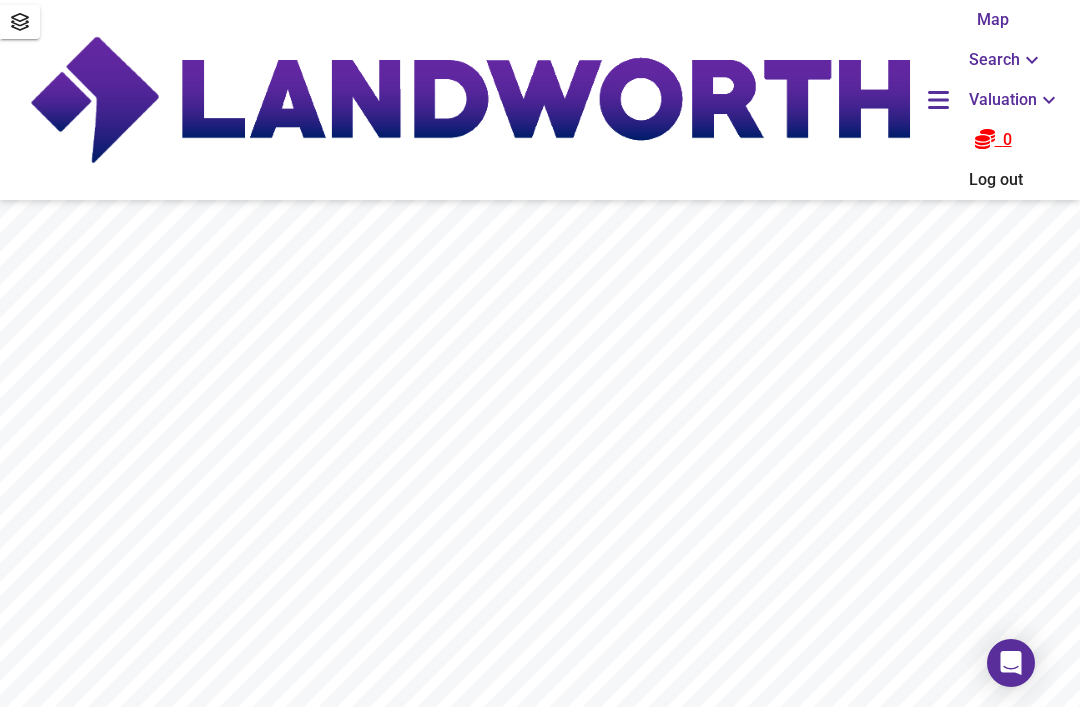 click on "Search" at bounding box center (1006, 60) 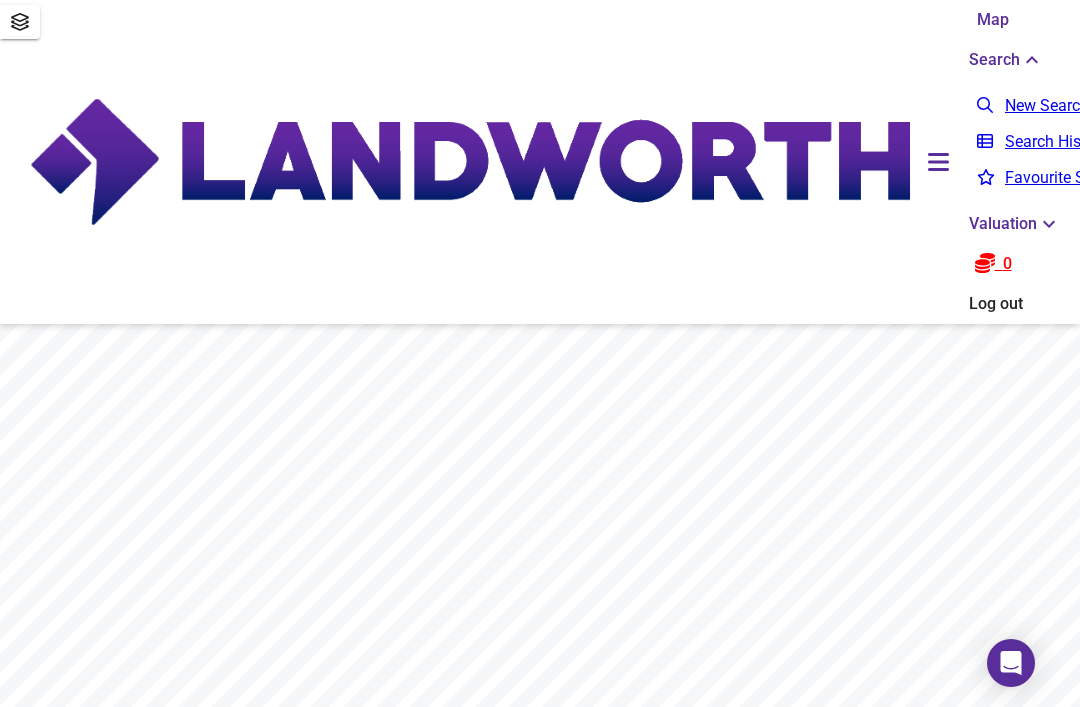 click on "New Search" at bounding box center [1058, 106] 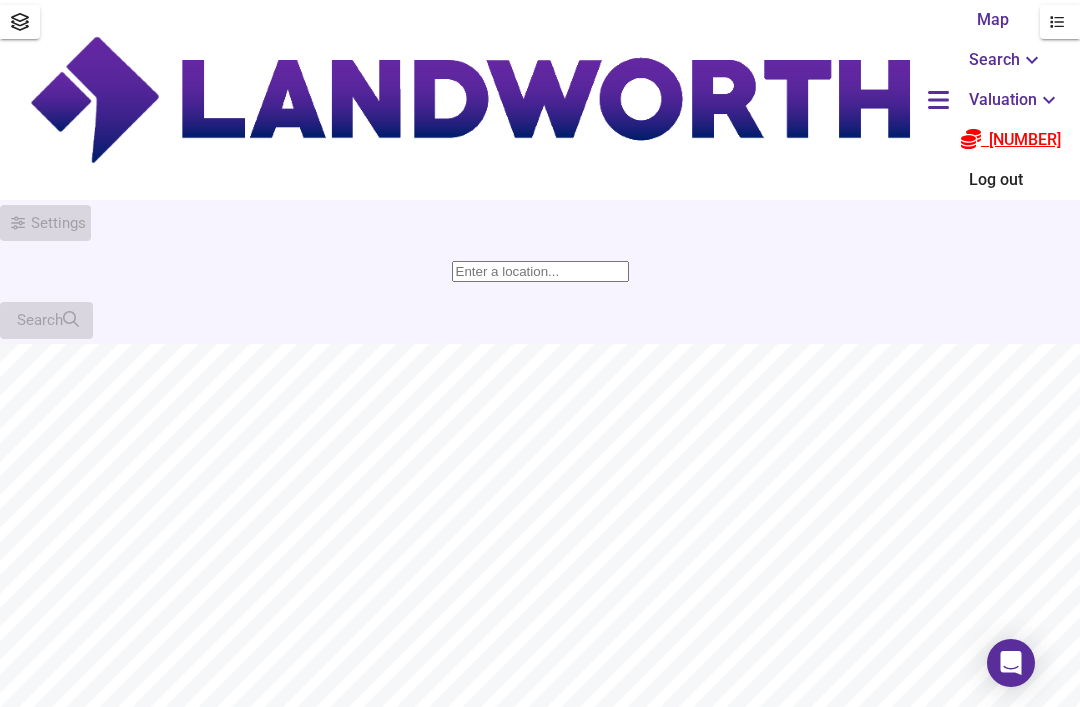 scroll, scrollTop: 0, scrollLeft: 0, axis: both 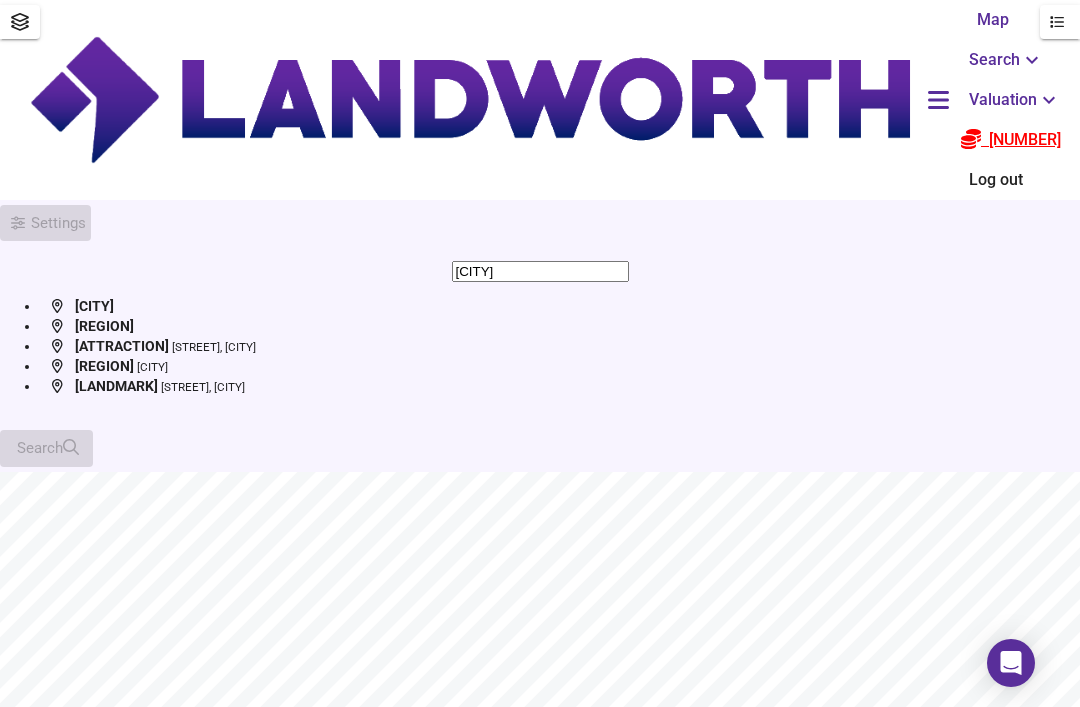 type on "york" 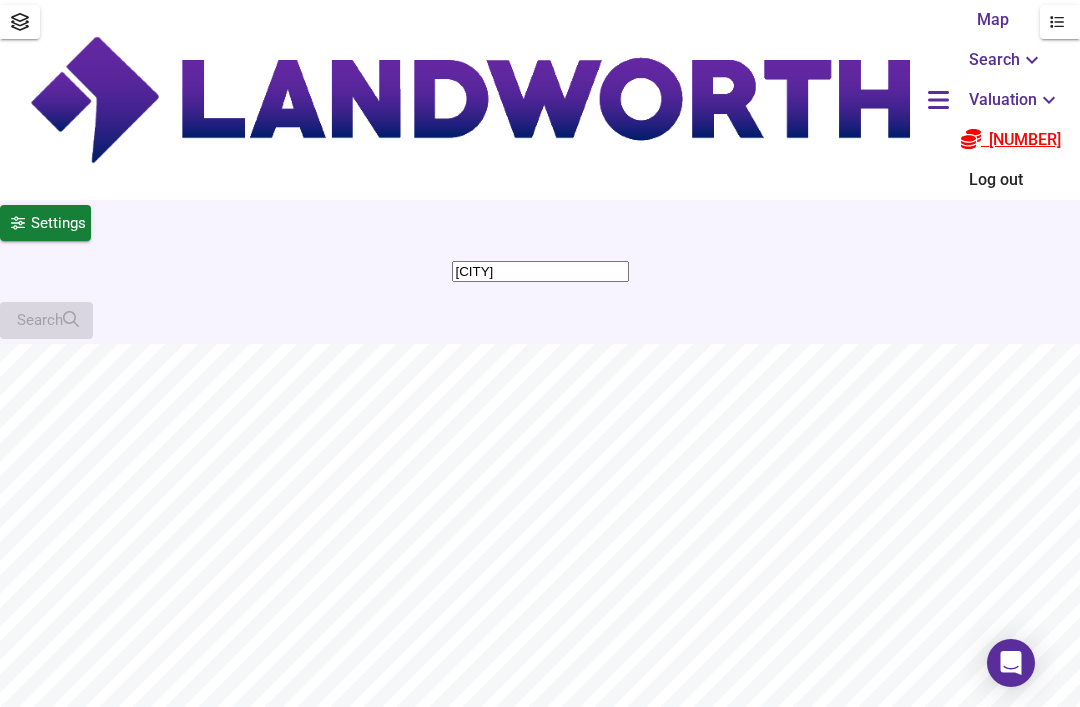click on "Search Settings" at bounding box center (144, 1357) 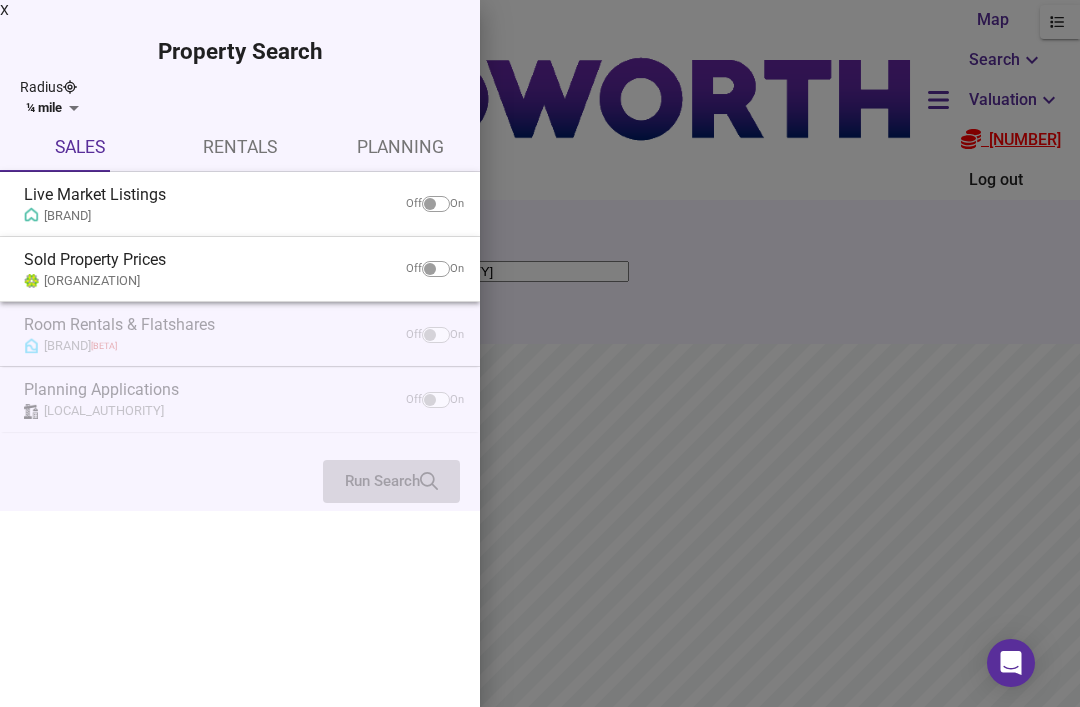 click at bounding box center (430, 204) 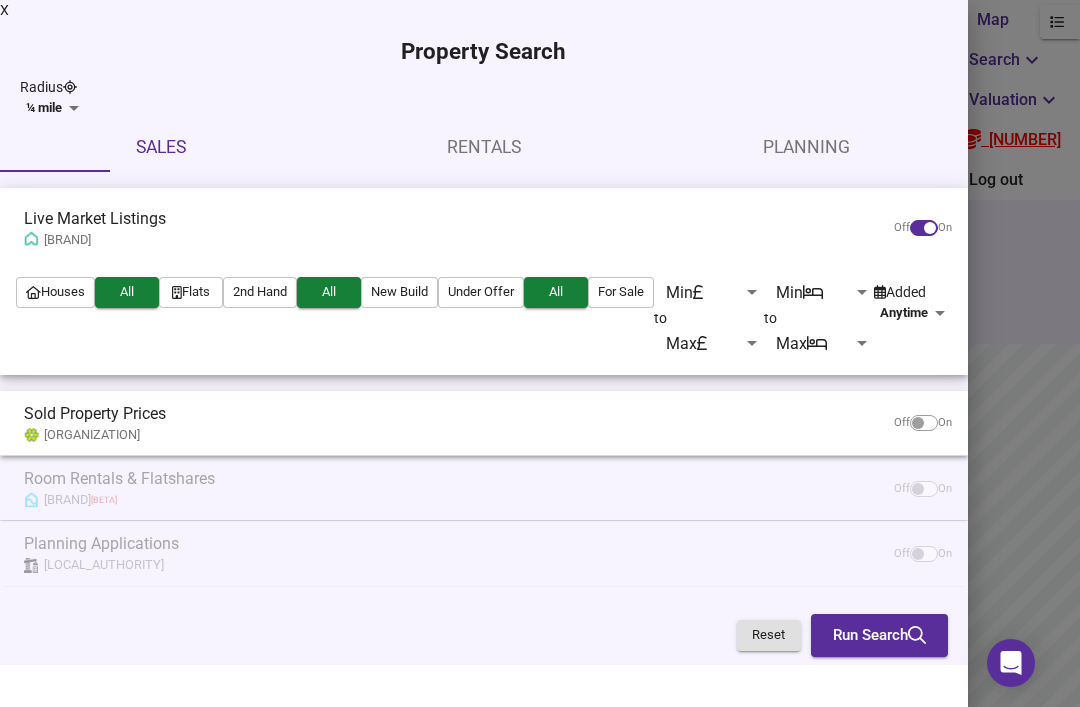 click on "2nd Hand" at bounding box center [260, 292] 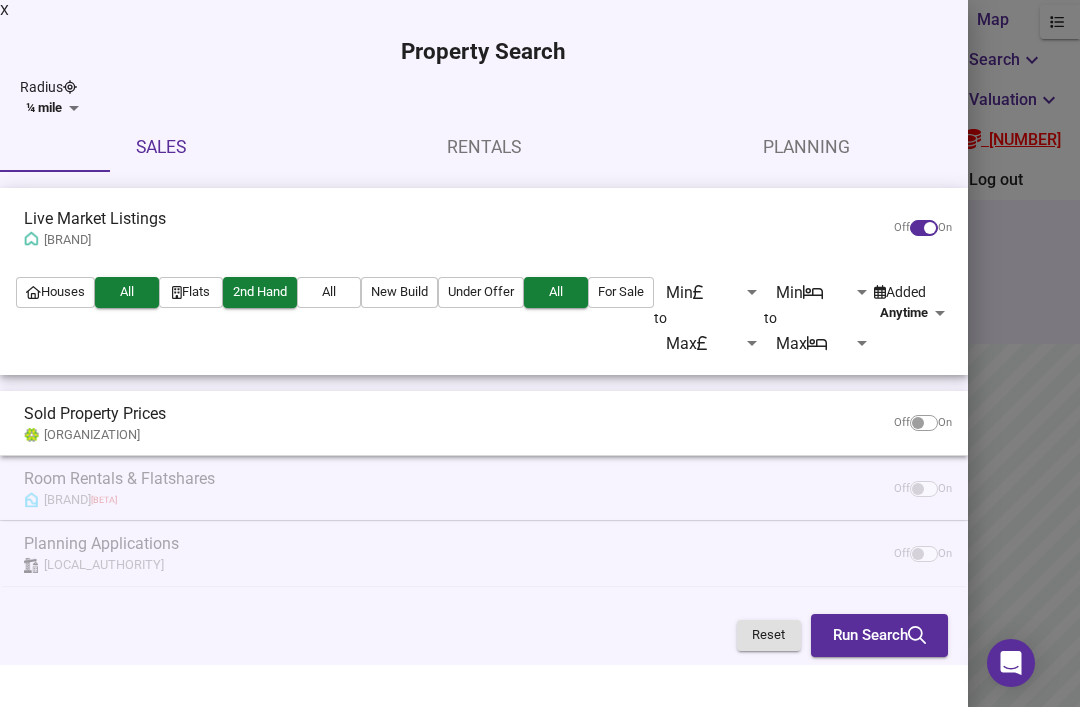 click on "For Sale" at bounding box center (621, 292) 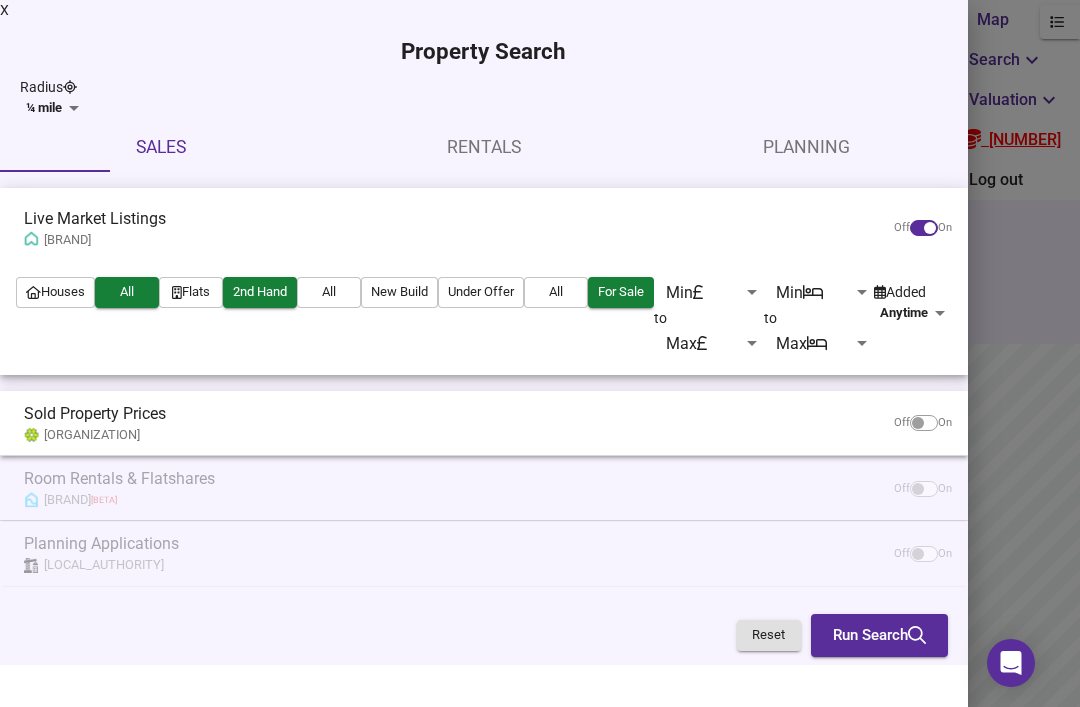 click on "Map Search Valuation    0 Log out        Settings     York        Search              Legend       UK Average Price   for June 2025 £ 339 / ft²      +6.1% Source:   Land Registry Data - April 2025 England & Wales - Average £/ ft²  History England & Wales - Total Quarterly Sales History X Map Settings Basemap          Default hybrid Heatmap          Average Price landworth 2D   View Dynamic Heatmap   On Show Postcodes Show Boroughs 2D 3D Find Me X Property Search Radius   ¼ mile 402 Sales Rentals Planning    Live Market Listings   Rightmove Off   On    Houses All   Flats 2nd Hand All New Build Under Offer All For Sale Min   0 to Max   200000000   Min   0 to Max   50   Added Anytime -1    Sold Property Prices   HM Land Registry Off   On     Room Rentals & Flatshares   SpareRoom   BETA Off   On     Planning Applications Local Authorities Off   On  Reset Run Search   Please enable at least one data source to run a search" at bounding box center [540, 689] 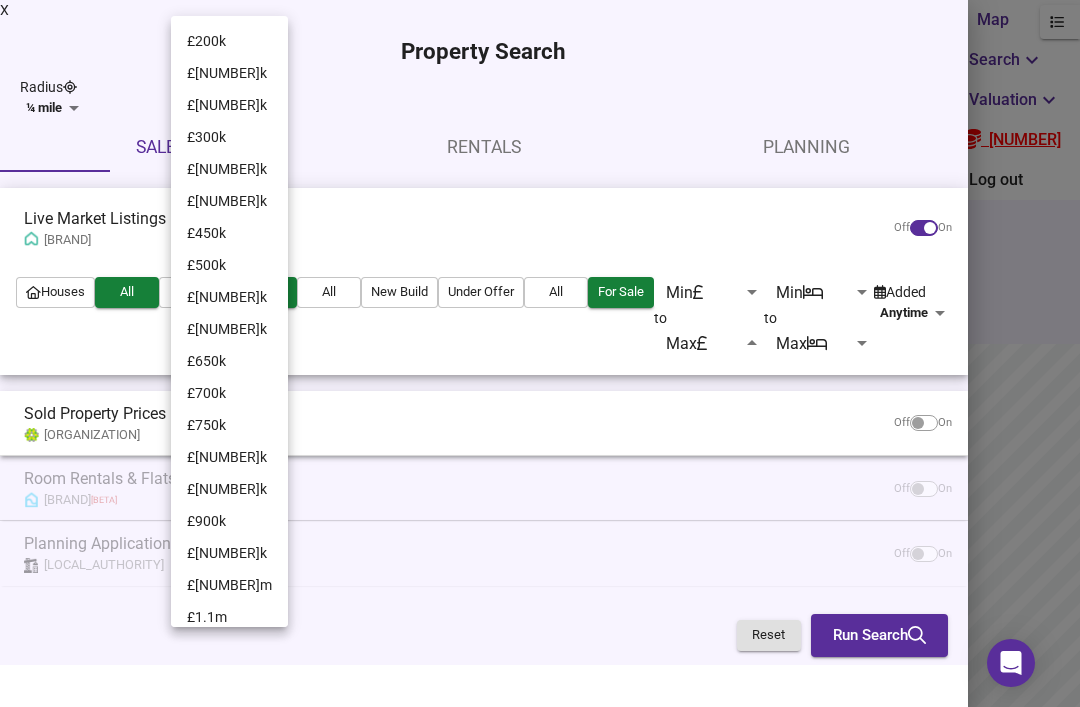 scroll, scrollTop: 294, scrollLeft: 0, axis: vertical 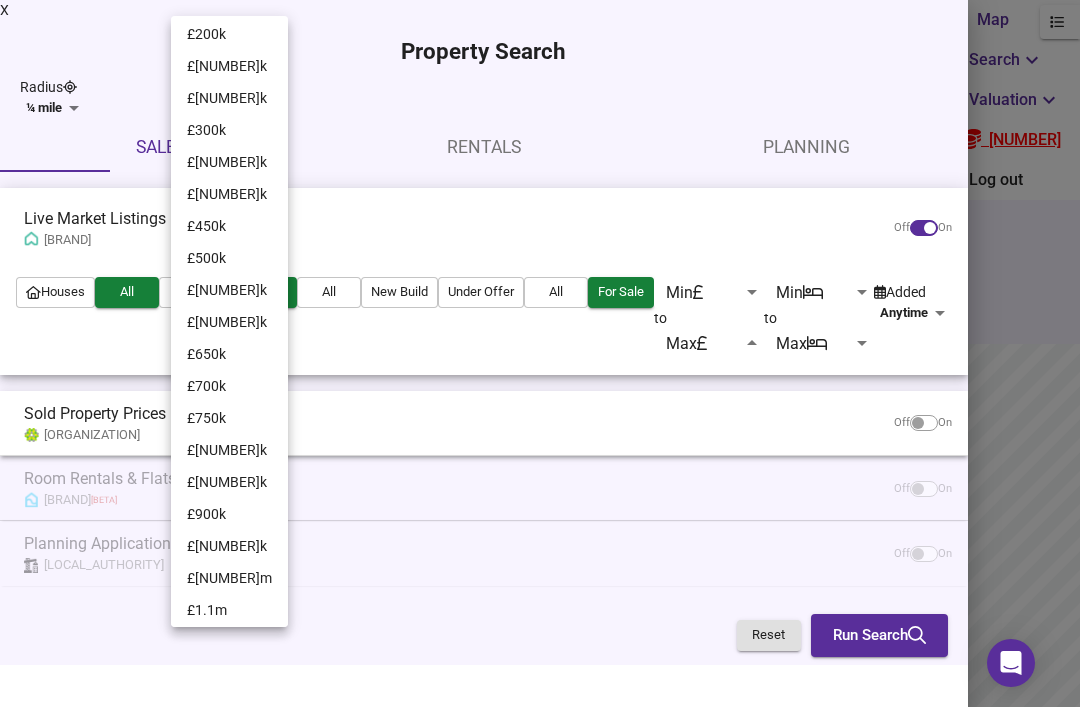 click on "£ 350k" at bounding box center [229, 162] 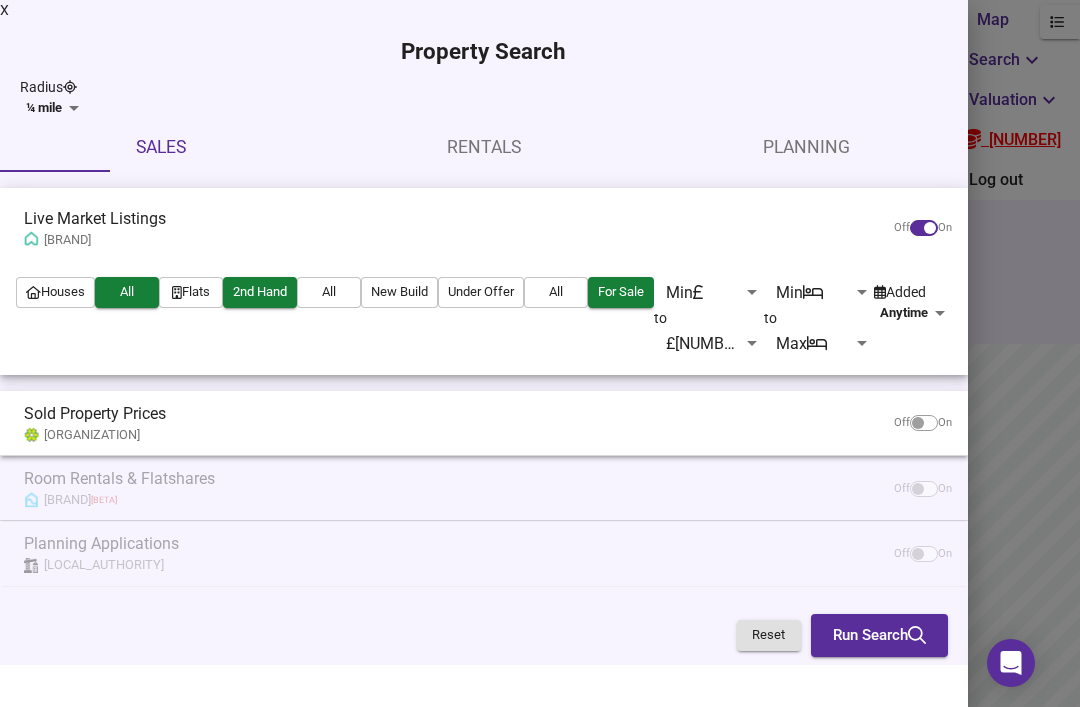 click on "Run Search" at bounding box center [879, 635] 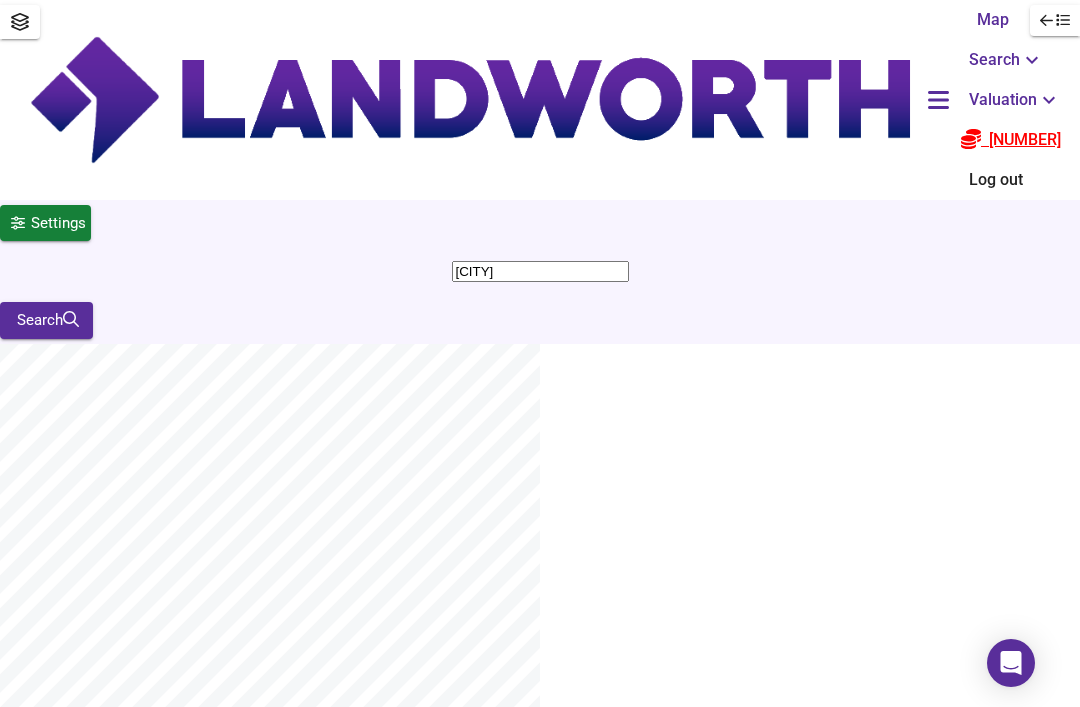 click on "Buy more credits..." at bounding box center (540, 1187) 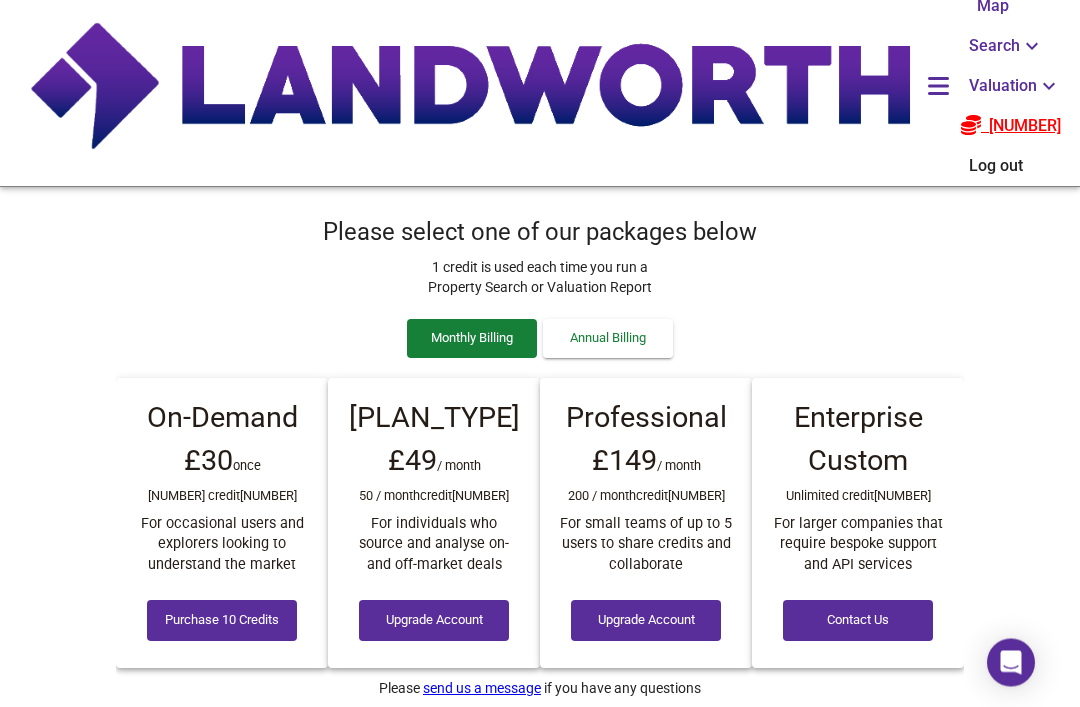 scroll, scrollTop: 0, scrollLeft: 0, axis: both 